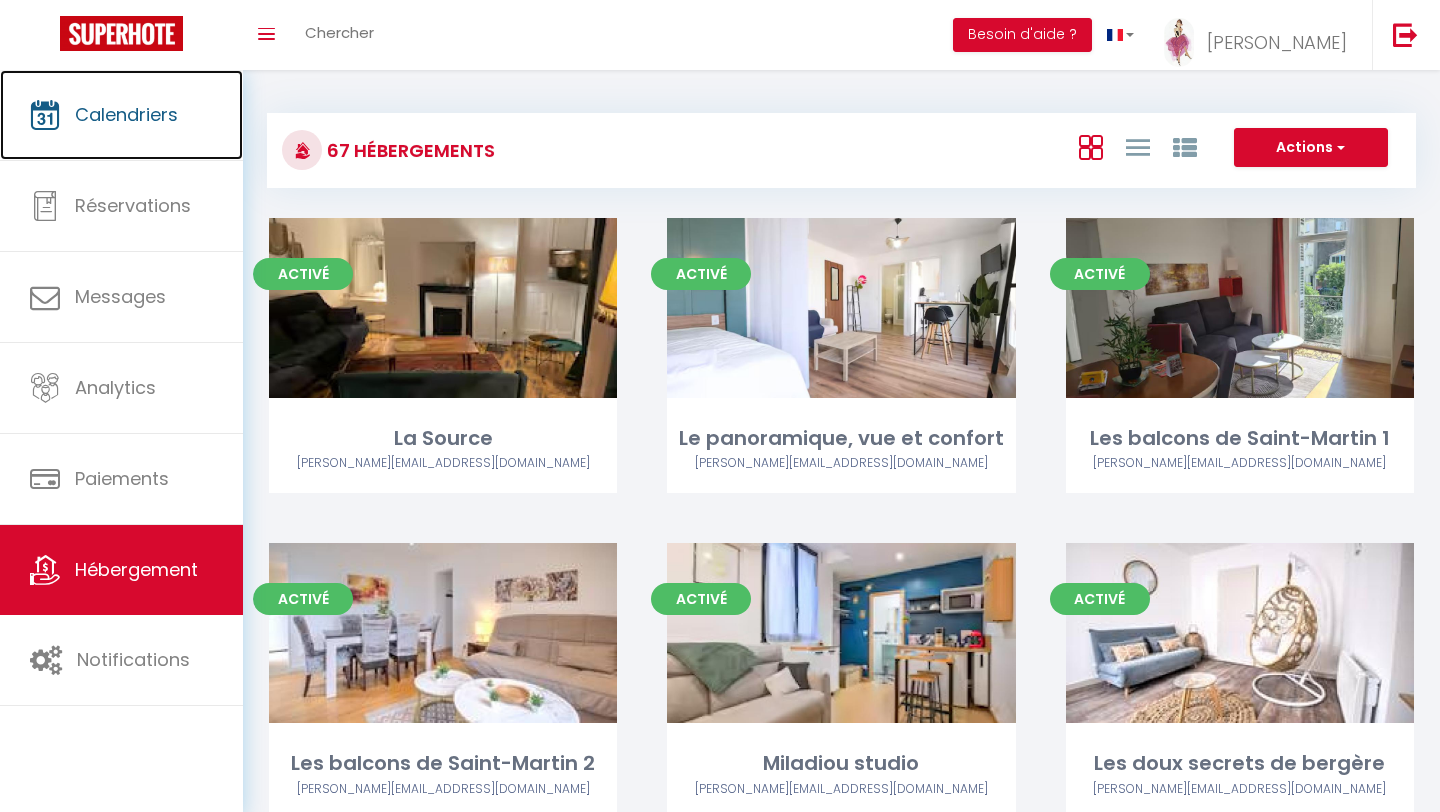 click on "Calendriers" at bounding box center (126, 114) 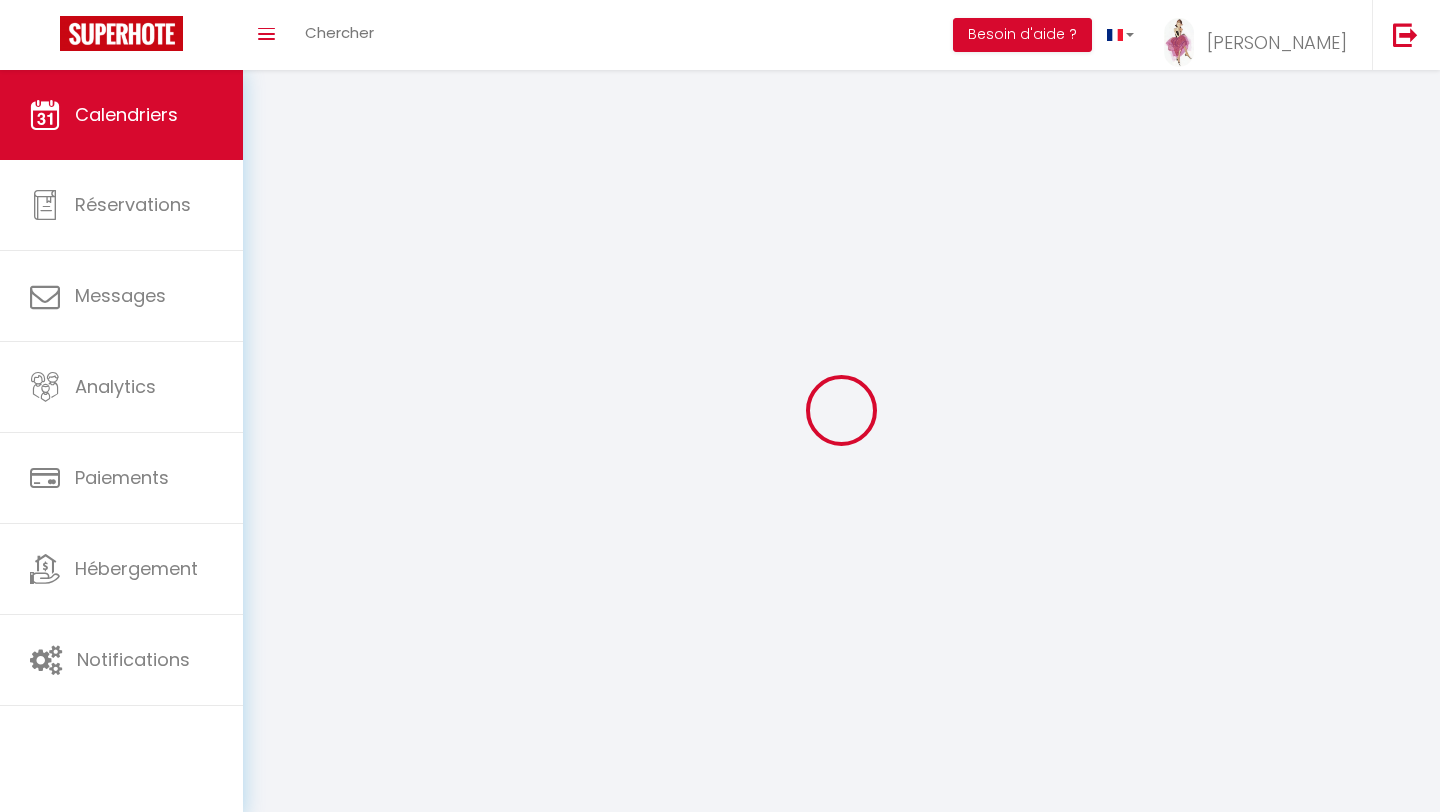scroll, scrollTop: 0, scrollLeft: 0, axis: both 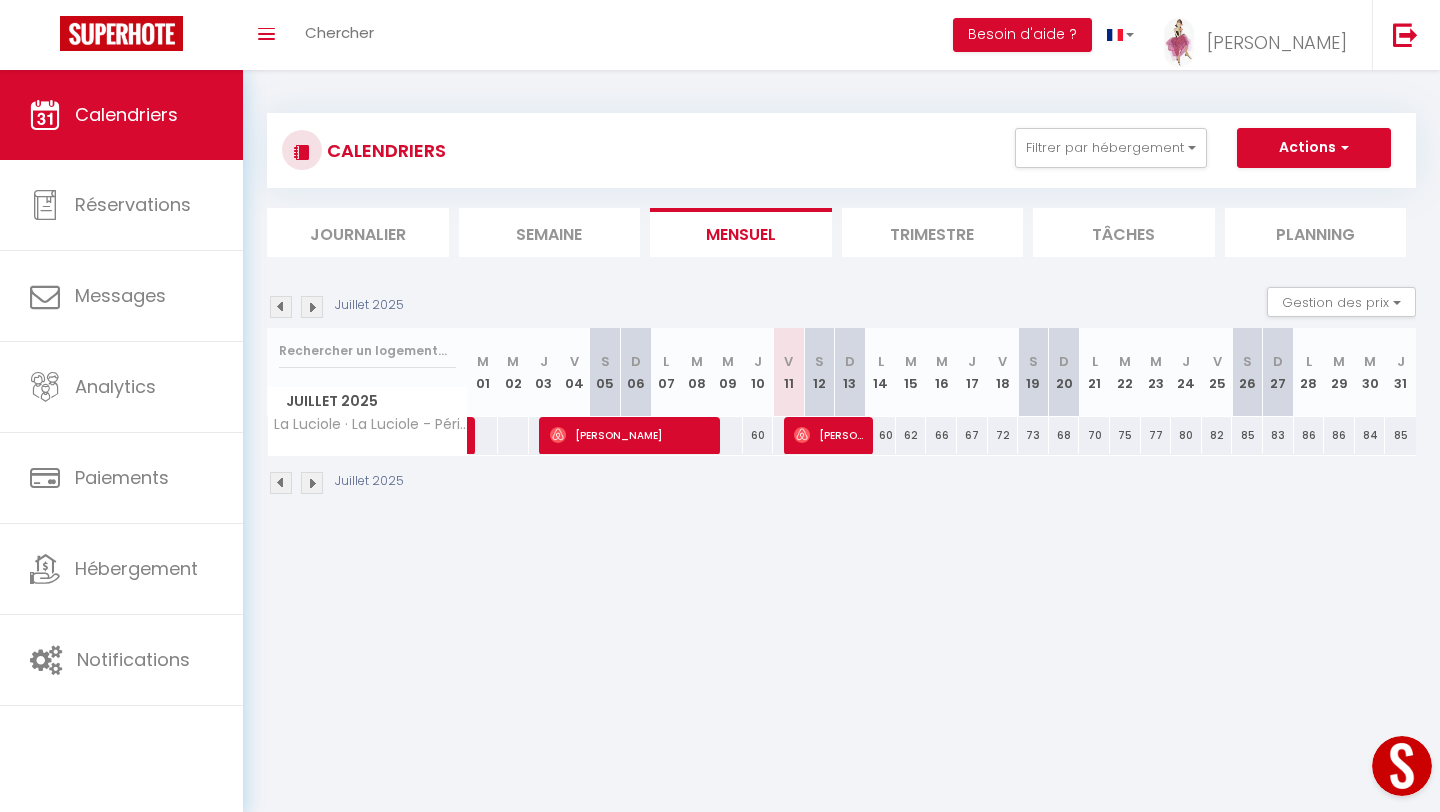 click on "Journalier" at bounding box center [358, 232] 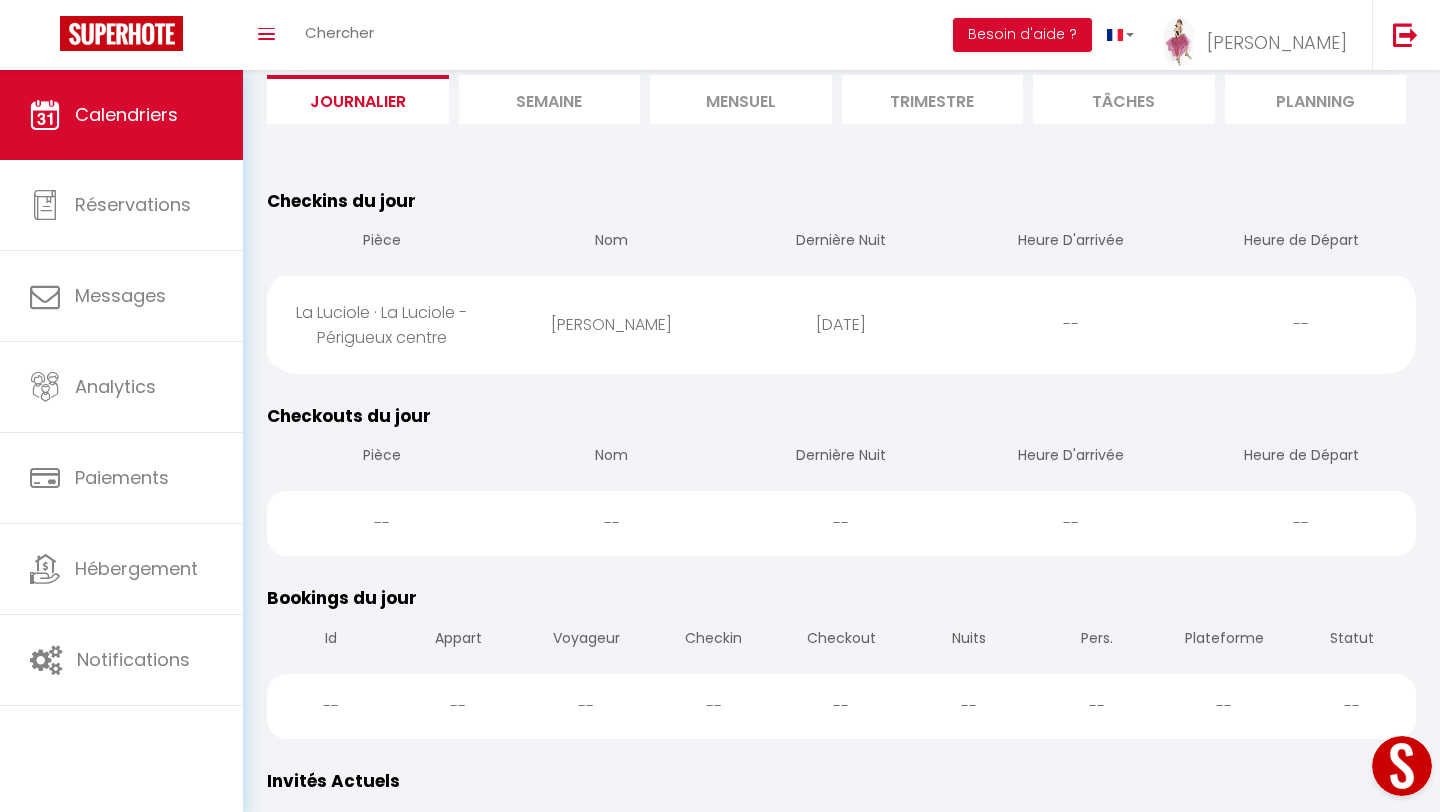 scroll, scrollTop: 0, scrollLeft: 0, axis: both 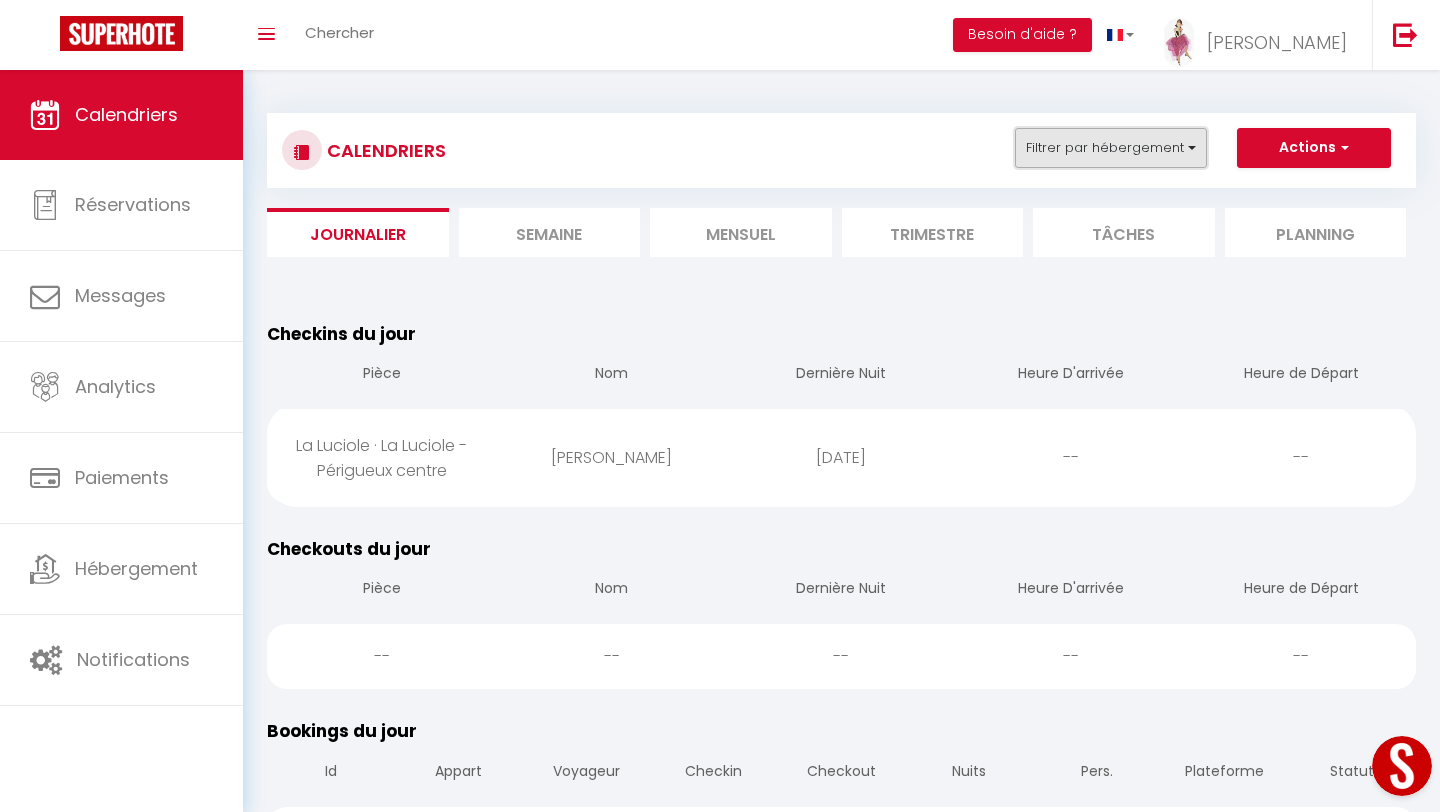 click on "Filtrer par hébergement" at bounding box center (1111, 148) 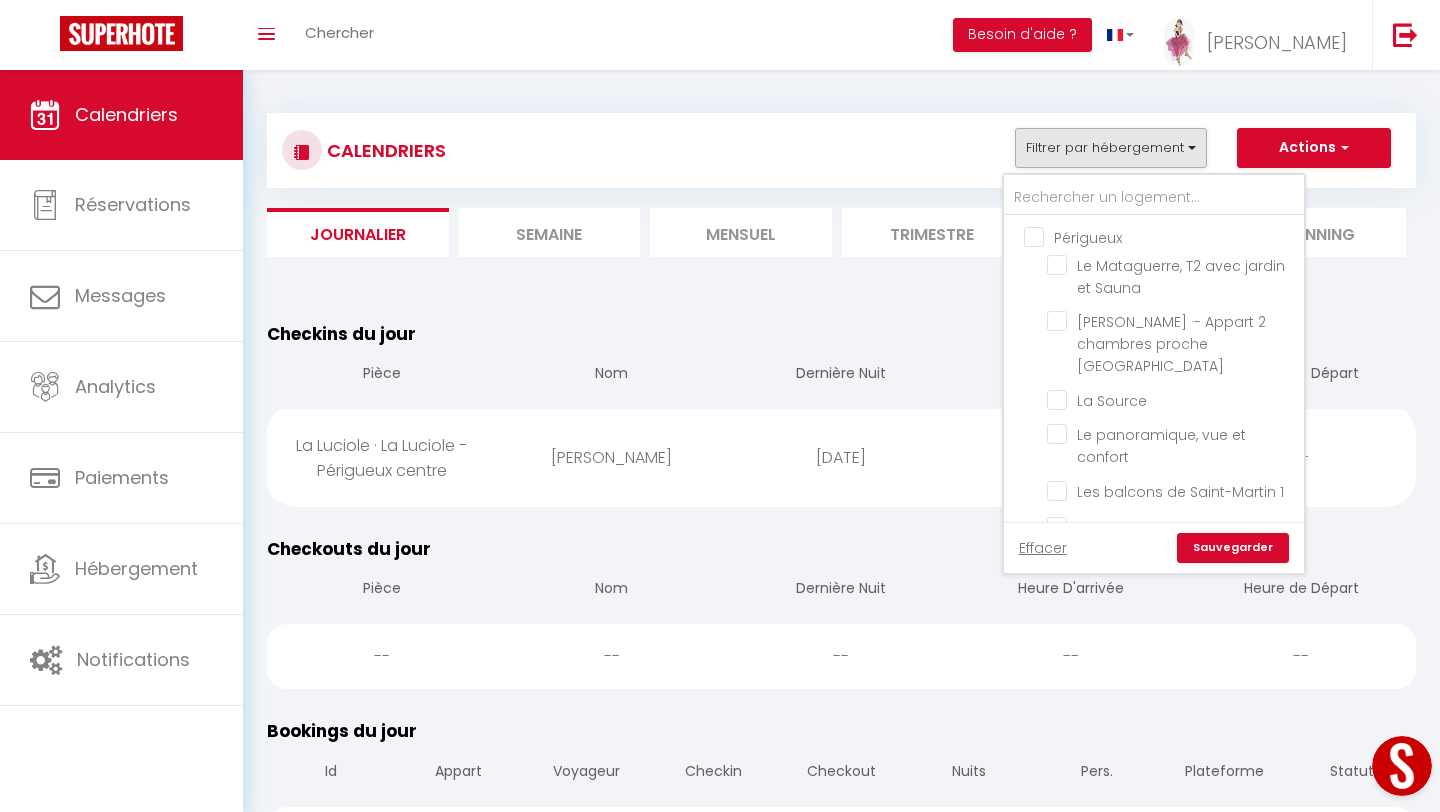 click on "Périgueux" at bounding box center [1174, 236] 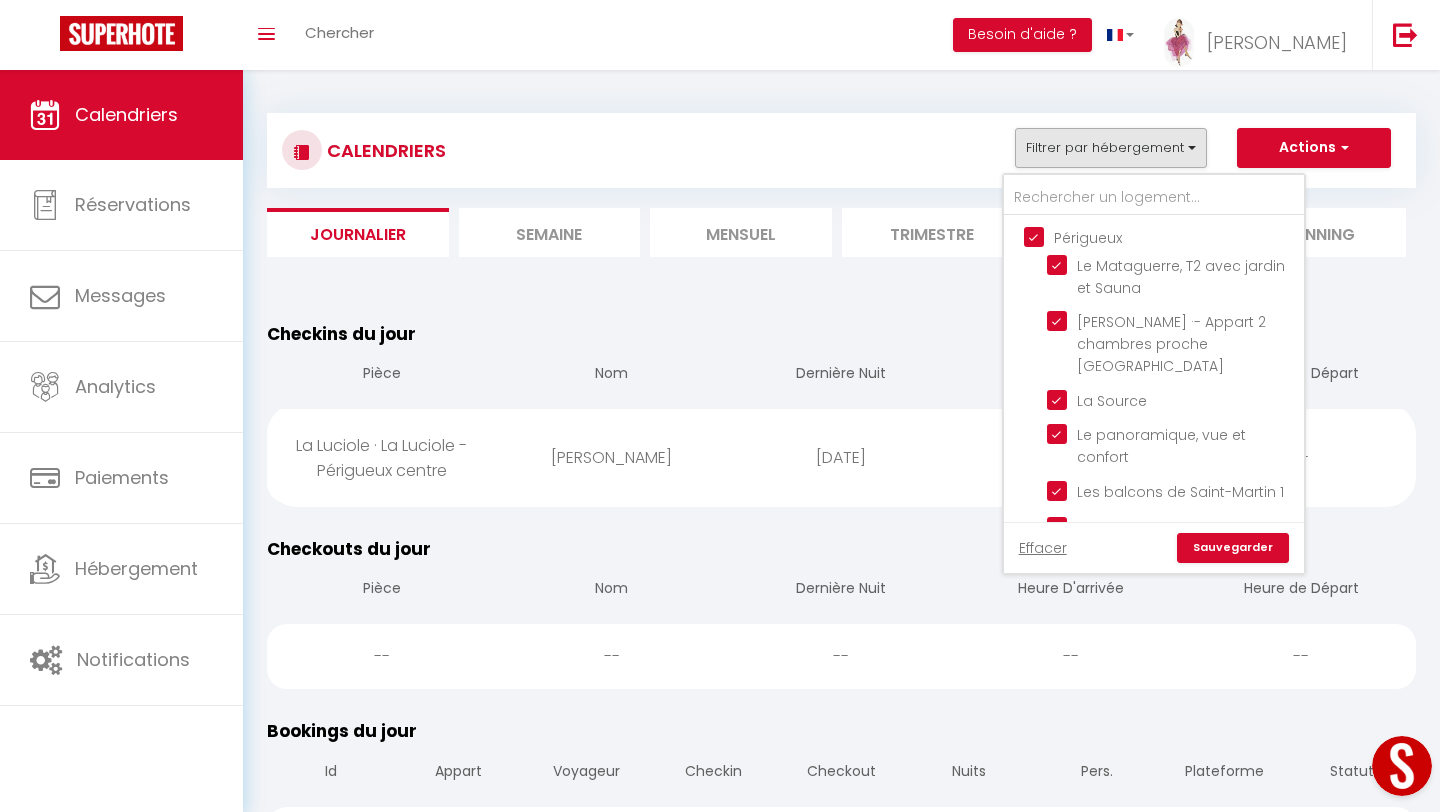checkbox on "true" 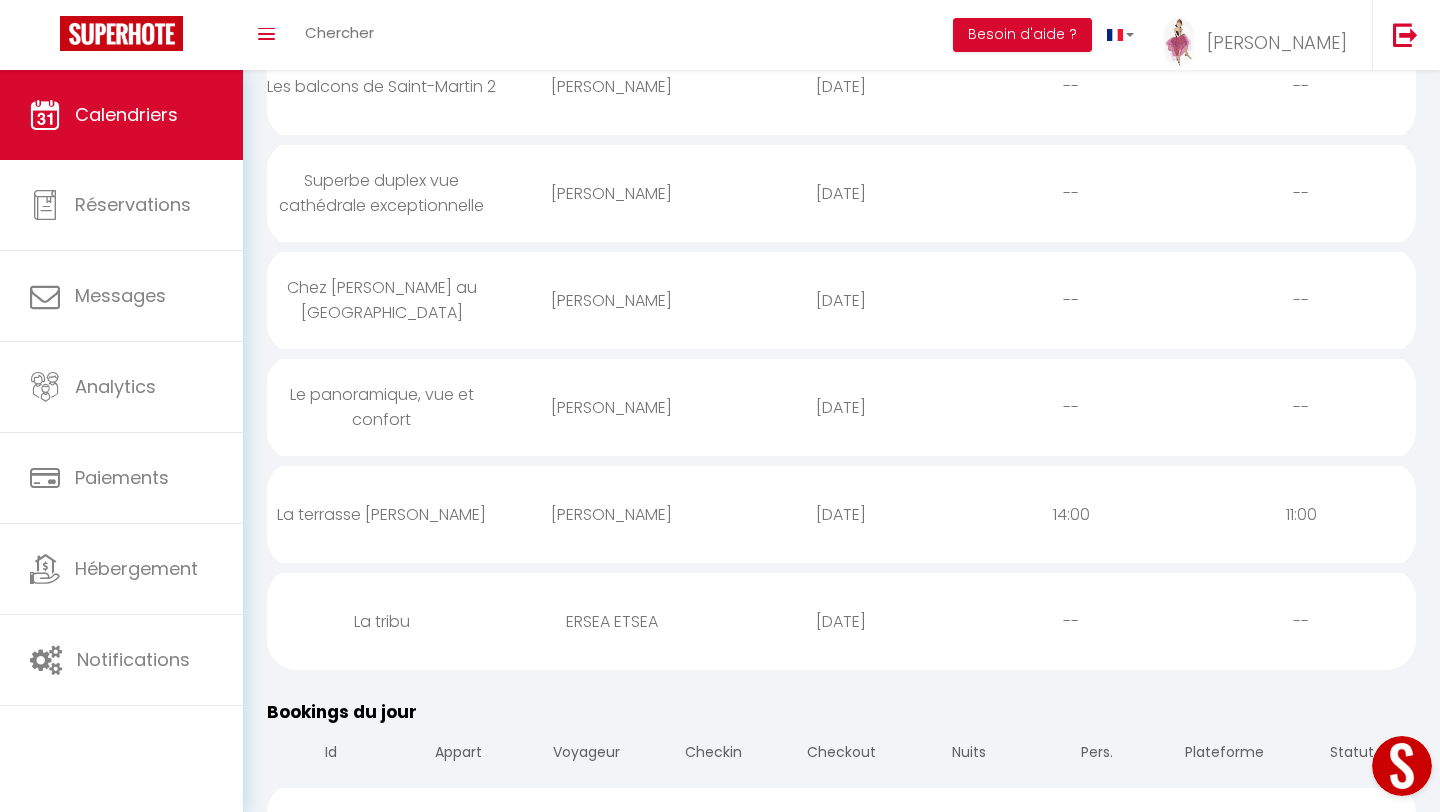 scroll, scrollTop: 1553, scrollLeft: 0, axis: vertical 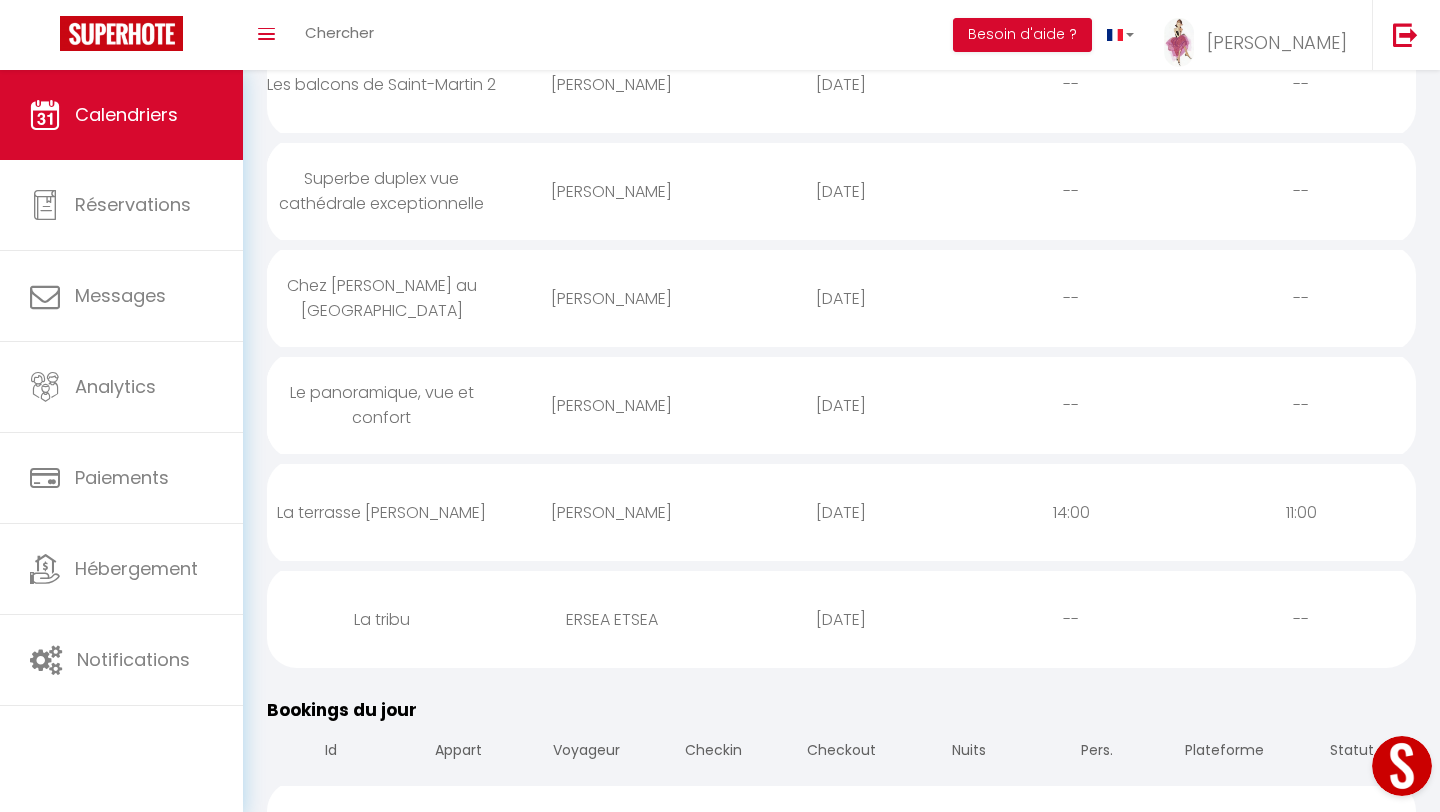 click on "[DATE]" at bounding box center [842, 619] 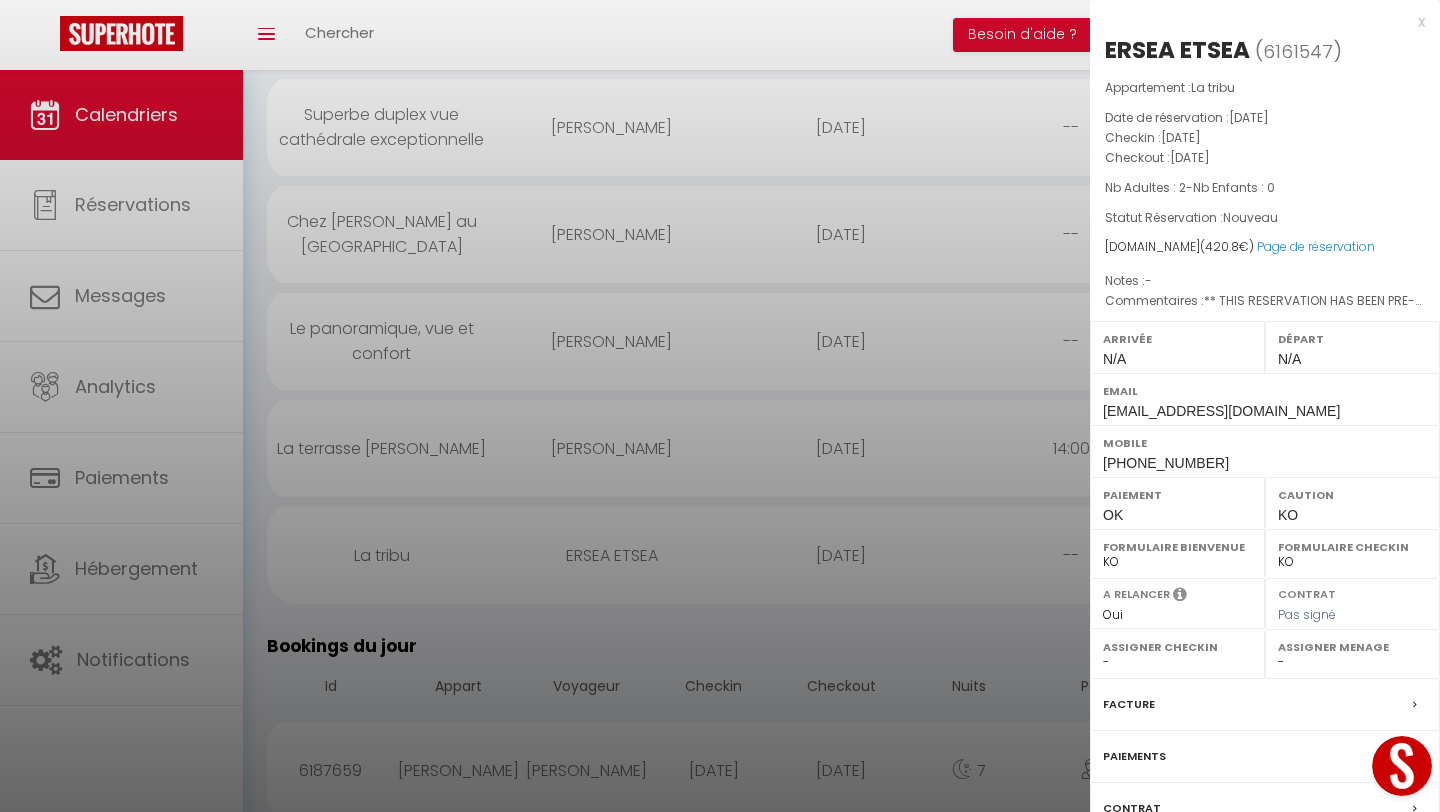 scroll, scrollTop: 1630, scrollLeft: 0, axis: vertical 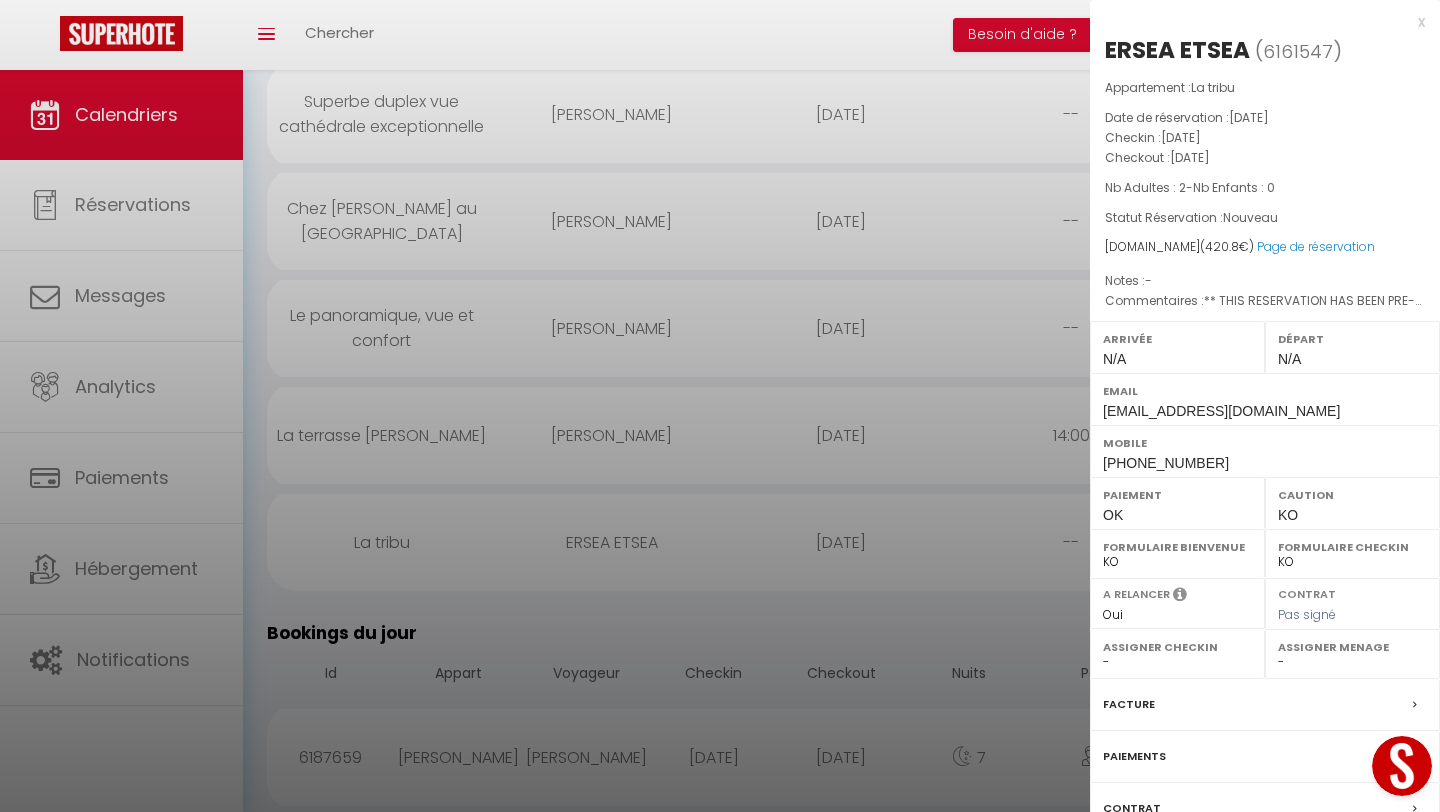 click on "Facture" at bounding box center [1129, 704] 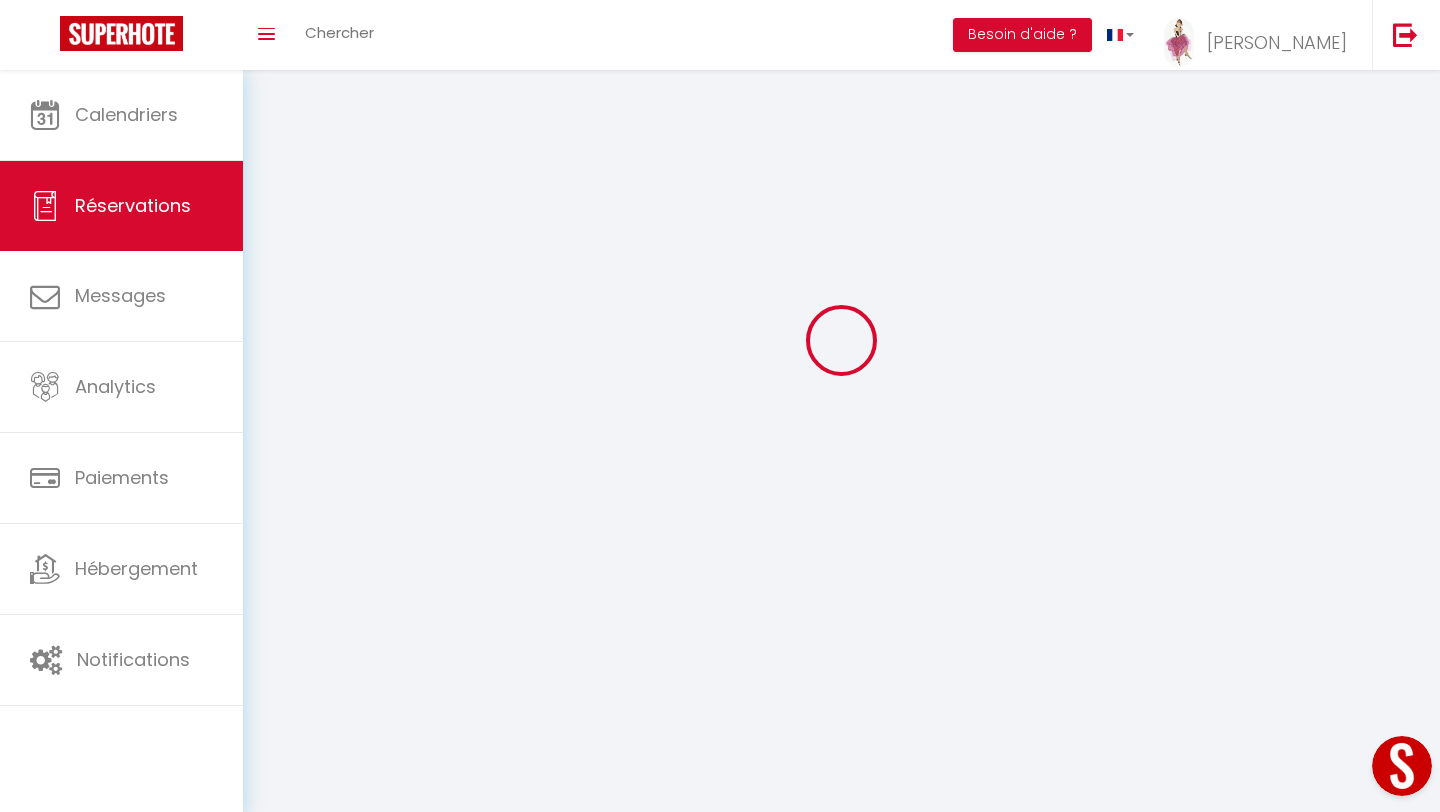 scroll, scrollTop: 0, scrollLeft: 0, axis: both 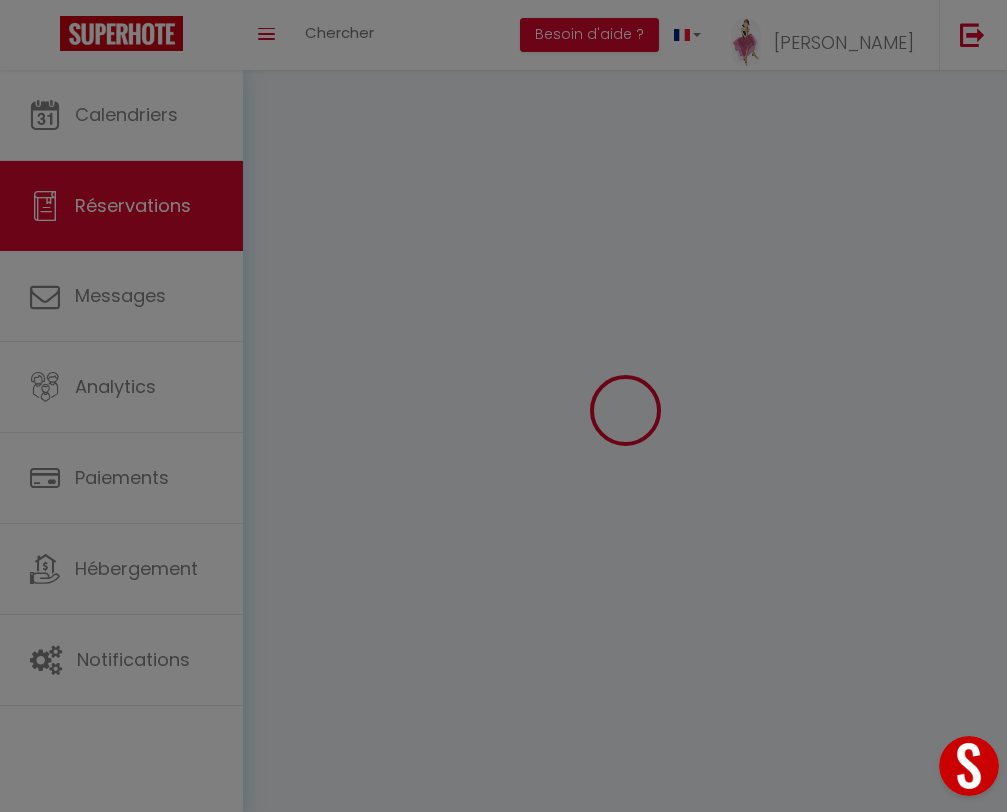 select 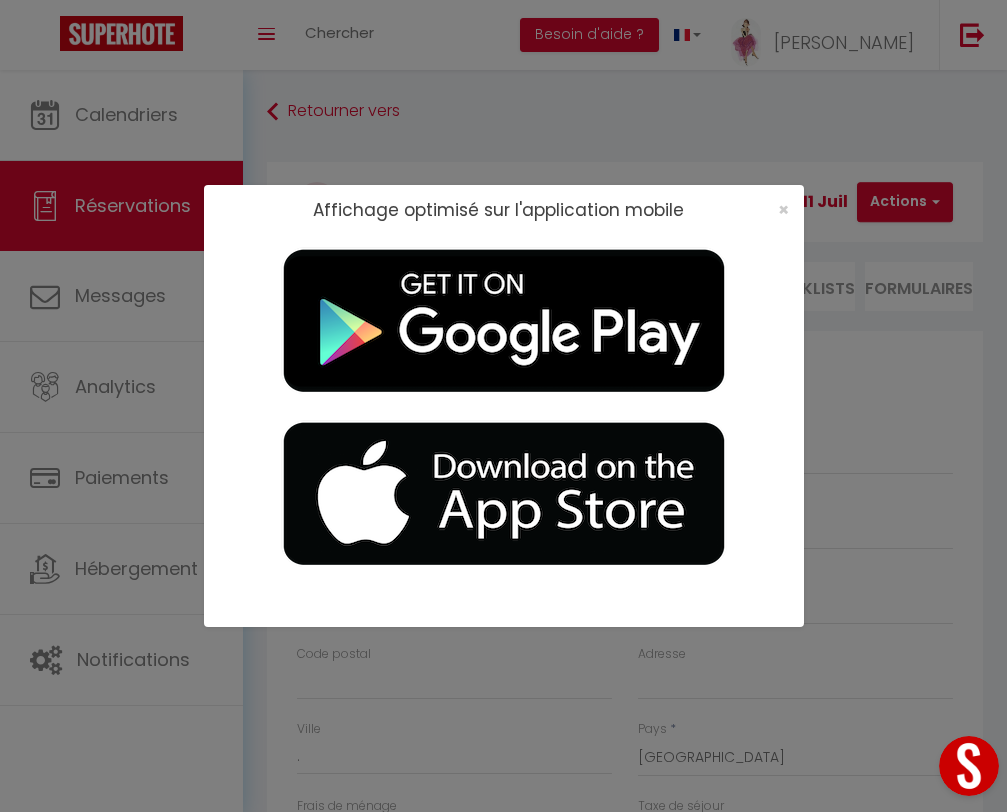 select 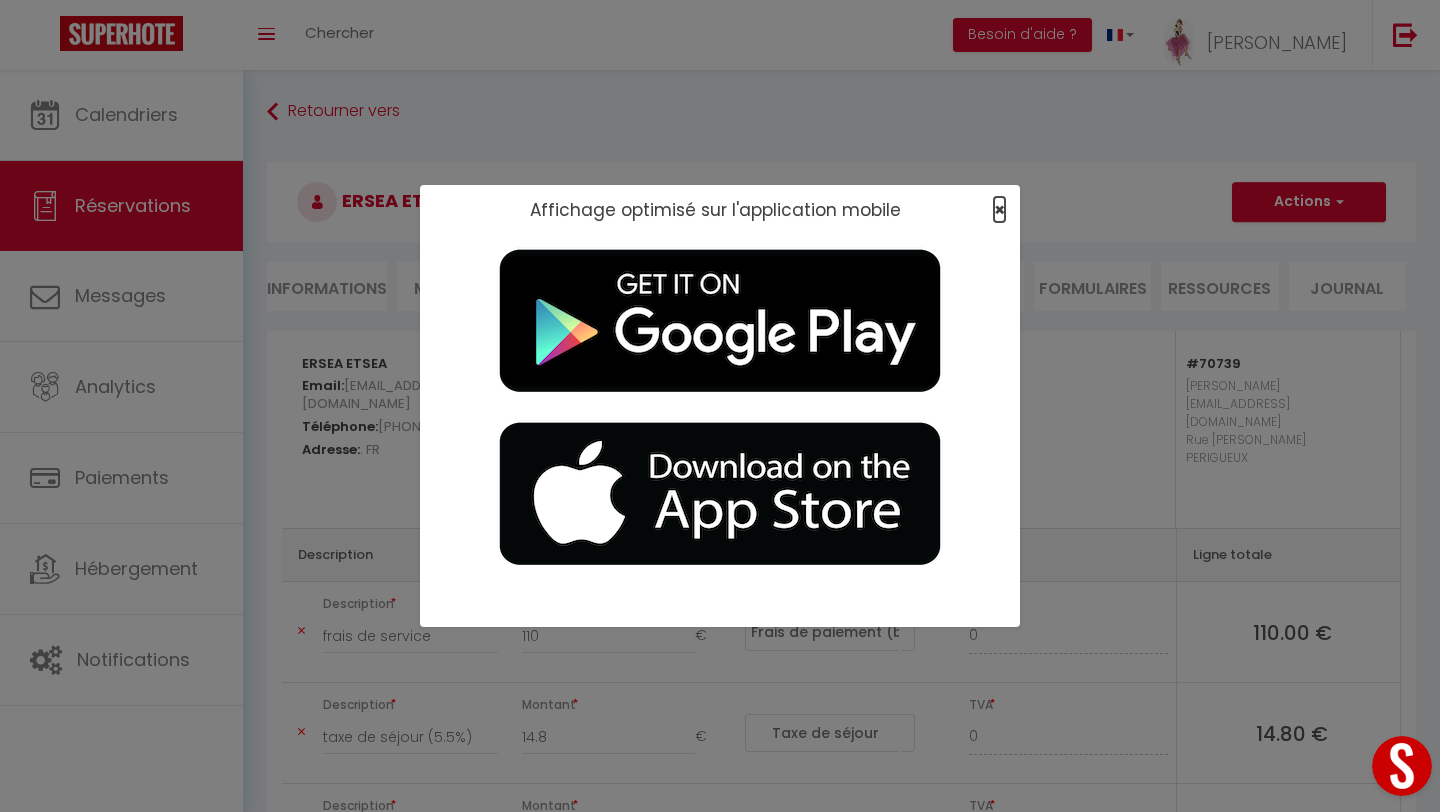 click on "×" at bounding box center [999, 209] 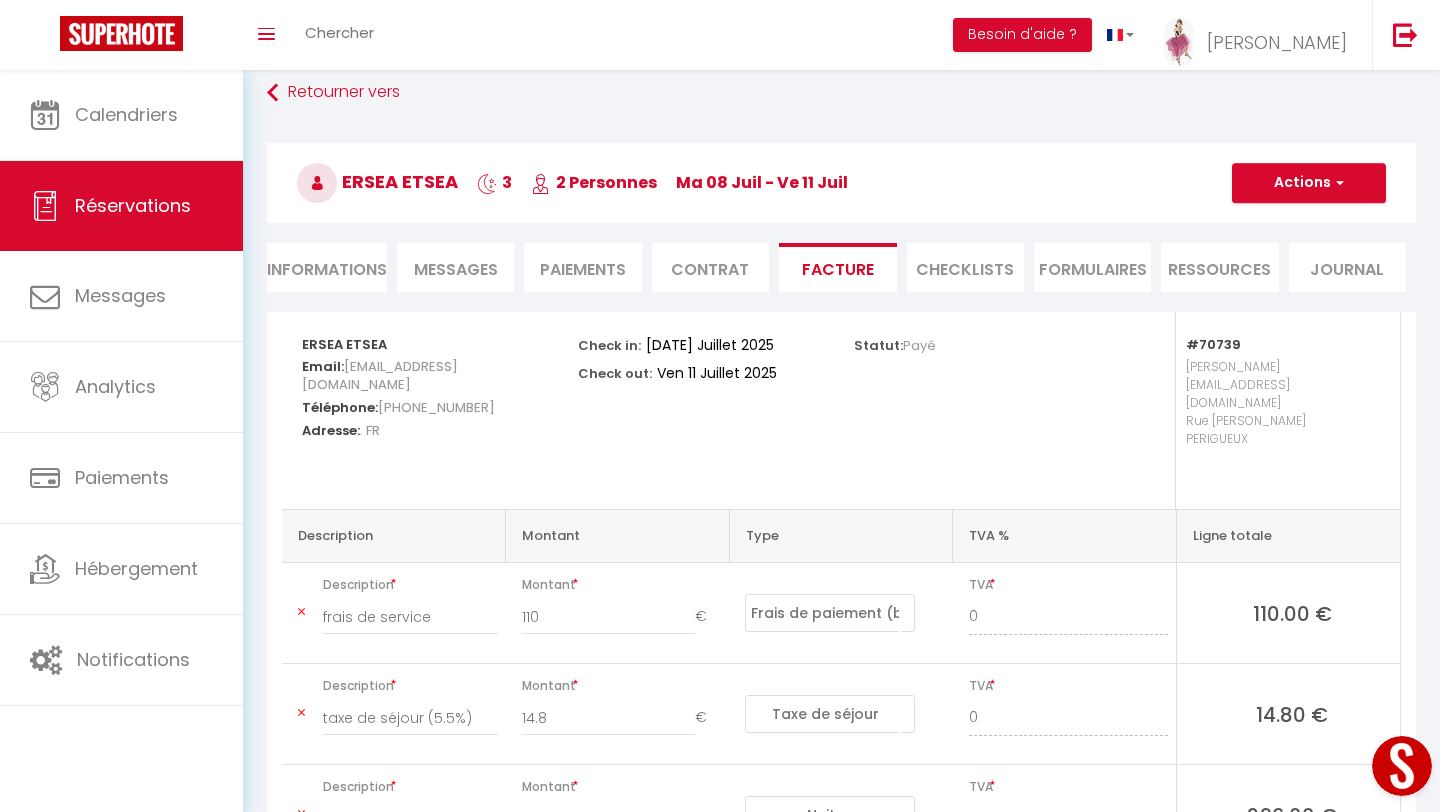 scroll, scrollTop: 8, scrollLeft: 0, axis: vertical 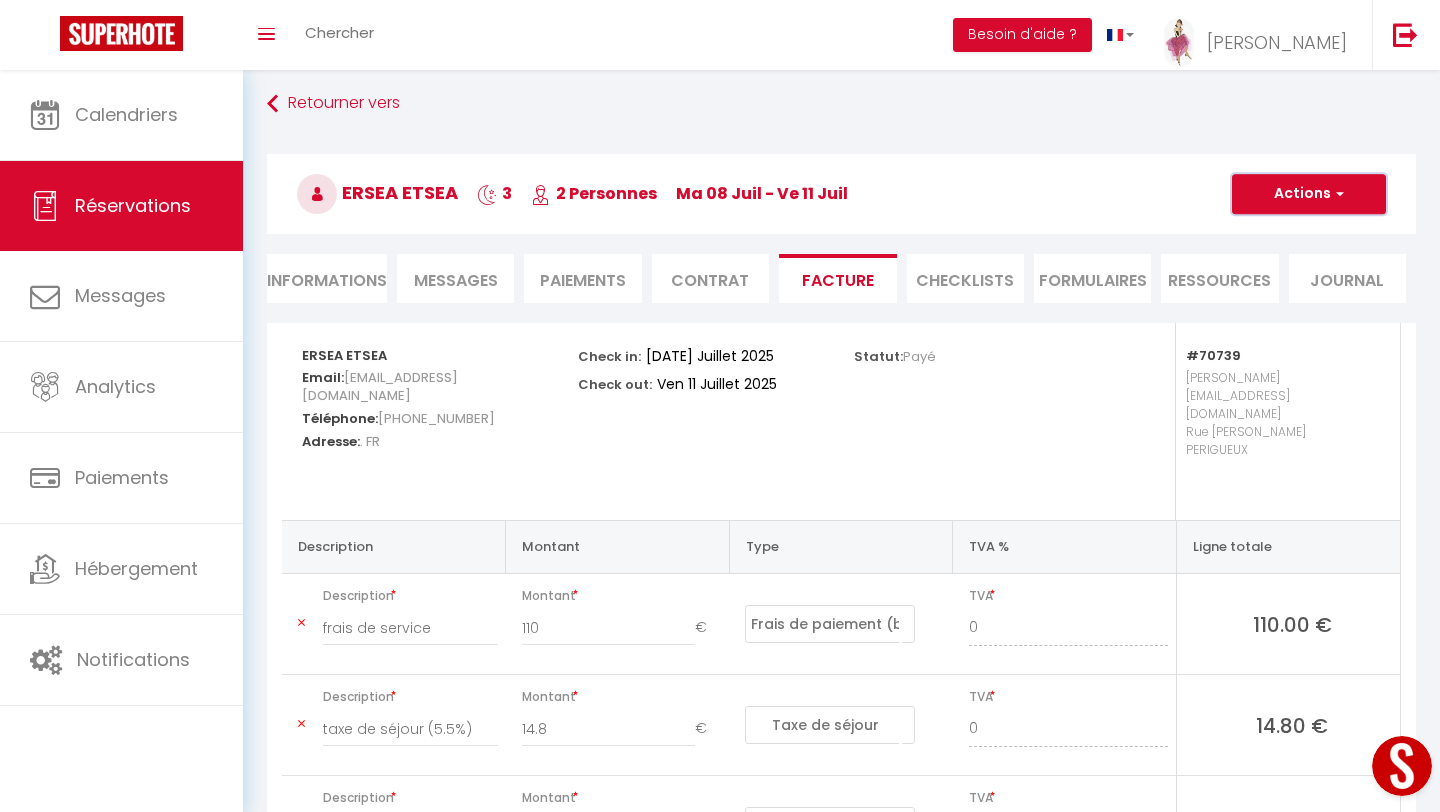 click on "Actions" at bounding box center [1309, 194] 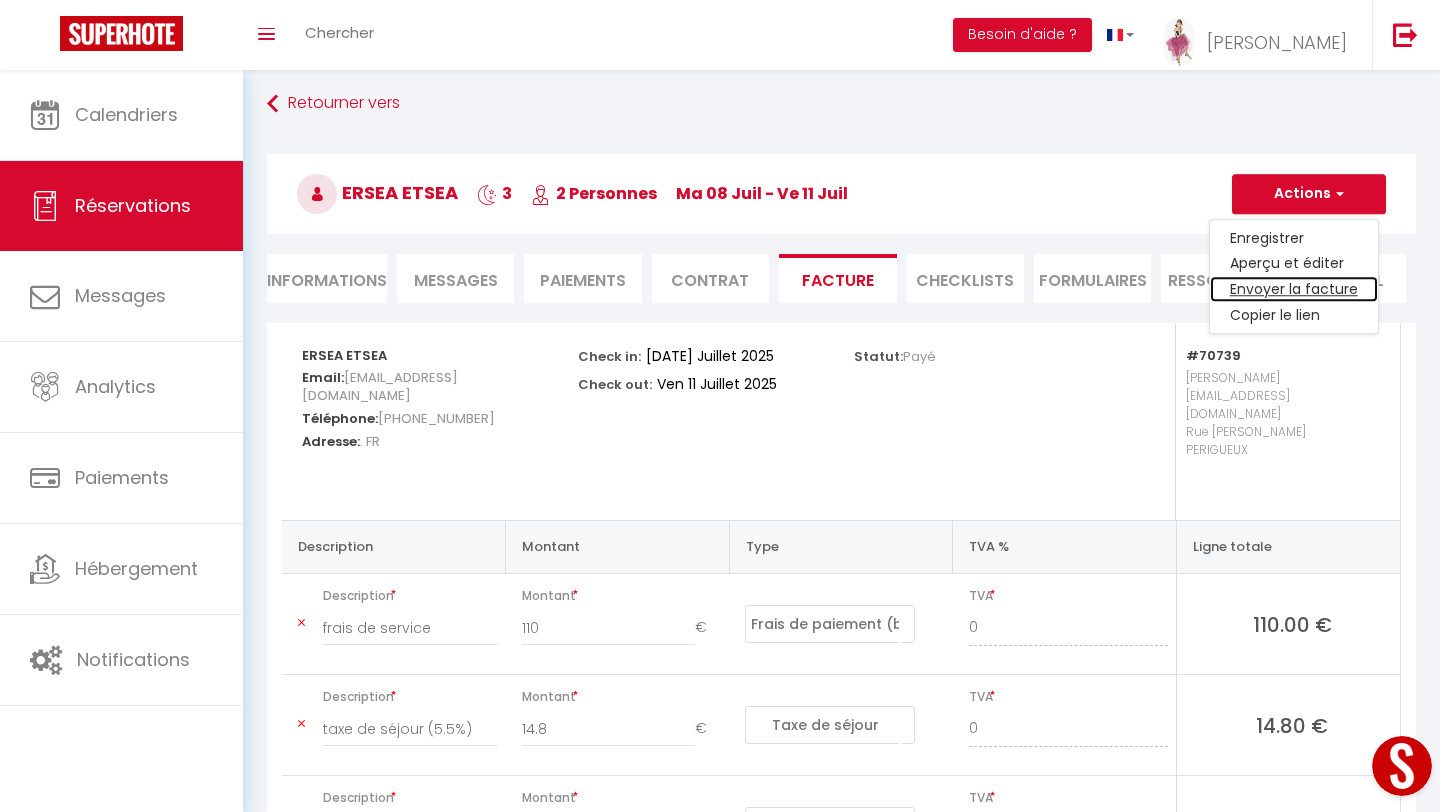 click on "Envoyer la facture" at bounding box center [1294, 290] 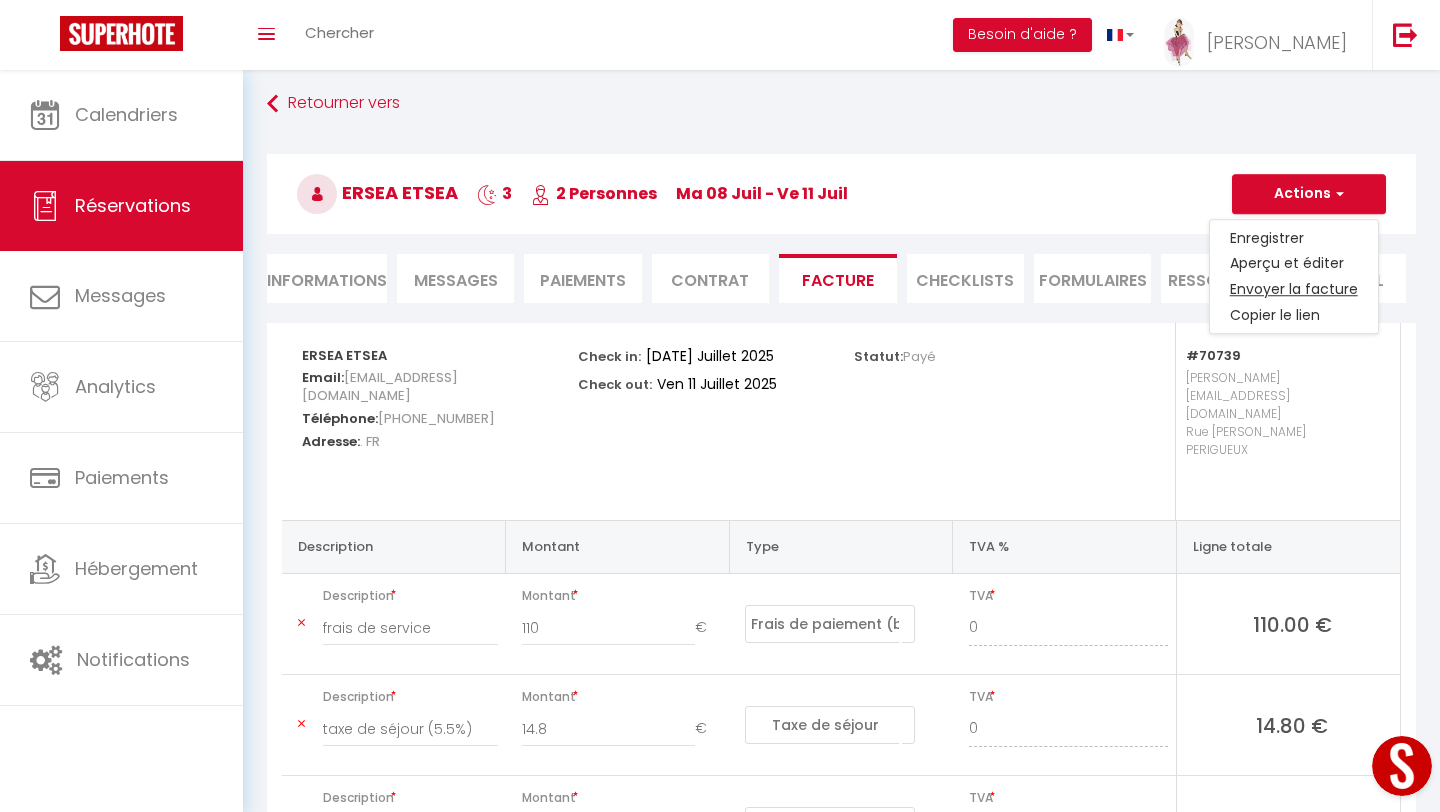type on "[EMAIL_ADDRESS][DOMAIN_NAME]" 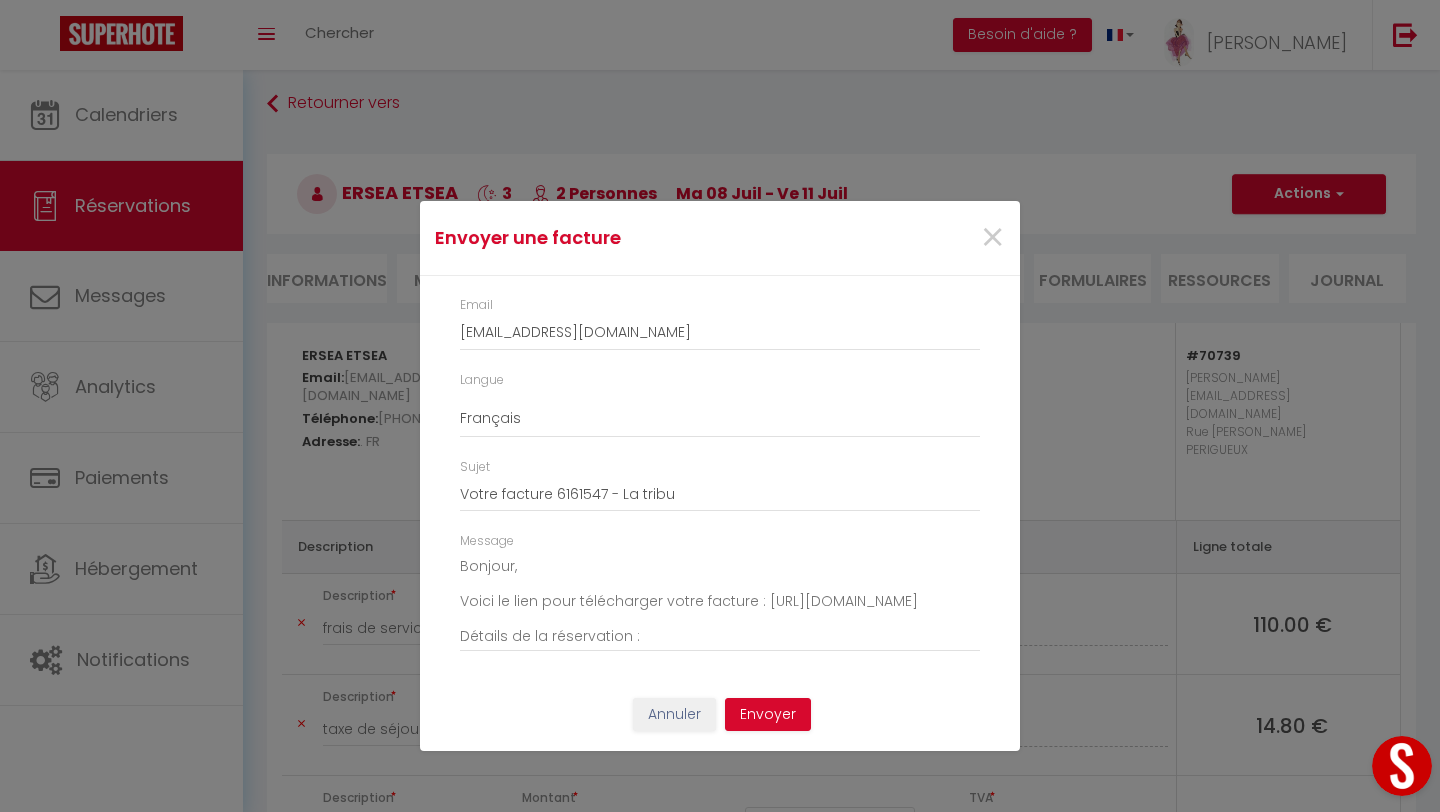 scroll, scrollTop: 227, scrollLeft: 0, axis: vertical 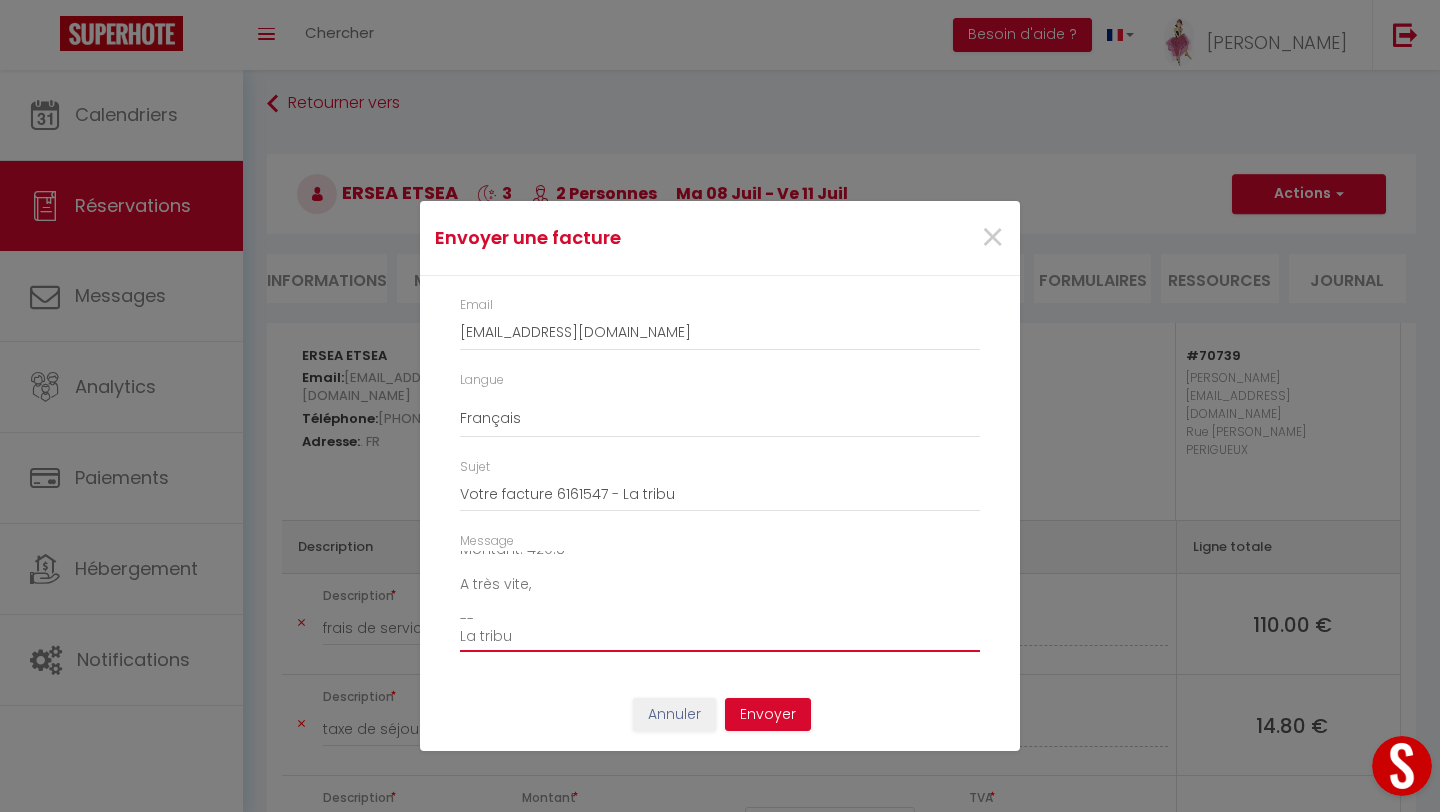 click on "Bonjour,
Voici le lien pour télécharger votre facture : [URL][DOMAIN_NAME]
Détails de la réservation :
Booking id : 6161547
Appartement: La tribu
Checkin : [DATE]
Checkout : [DATE]
Nb person: 2
Montant: 420.8
A très vite,
--
La tribu" at bounding box center [720, 601] 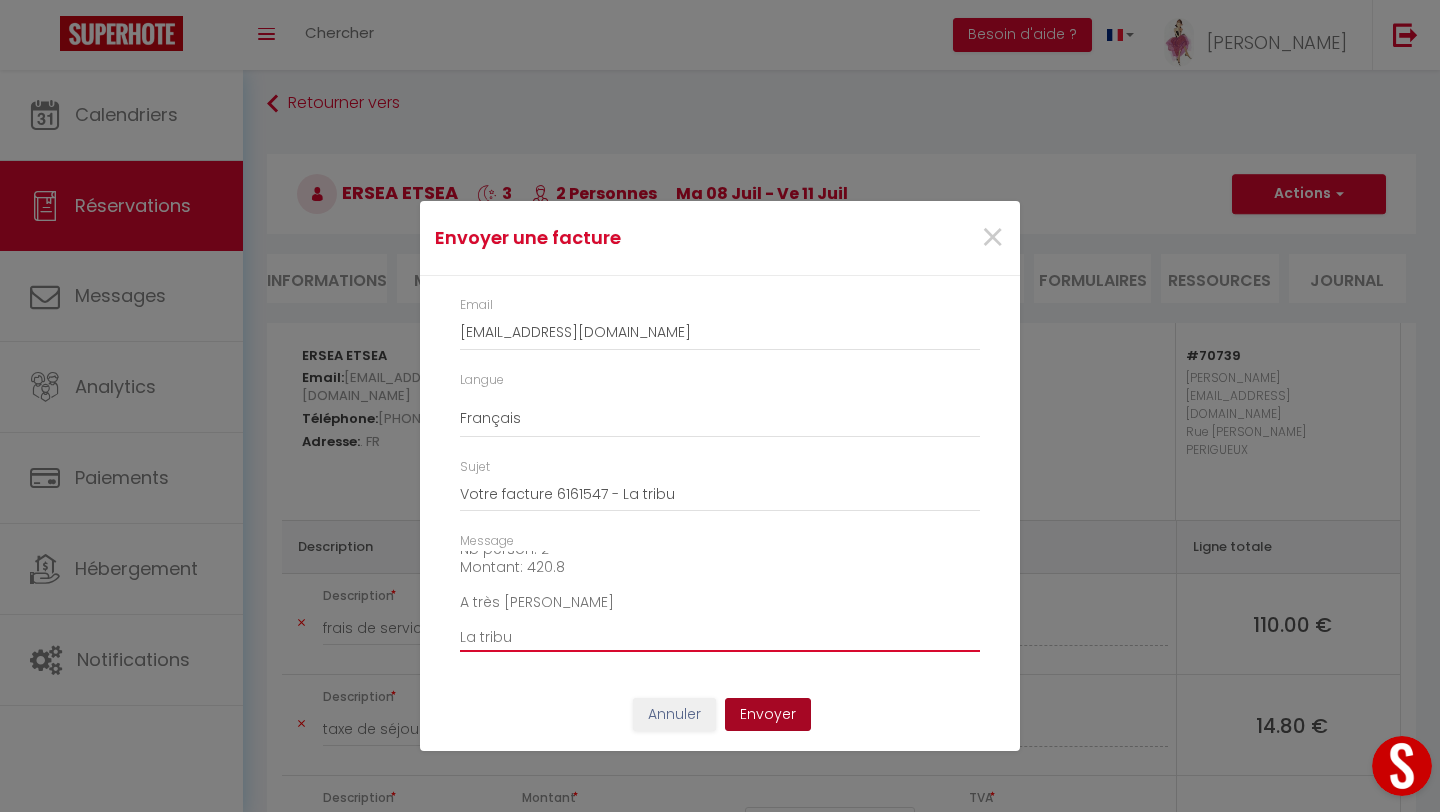type on "Bonjour,
Voici le lien pour télécharger votre facture : [URL][DOMAIN_NAME]
Détails de la réservation :
Booking id : 6161547
Appartement: La tribu
Checkin : [DATE]
Checkout : [DATE]
Nb person: 2
Montant: 420.8
A très [PERSON_NAME]
La tribu" 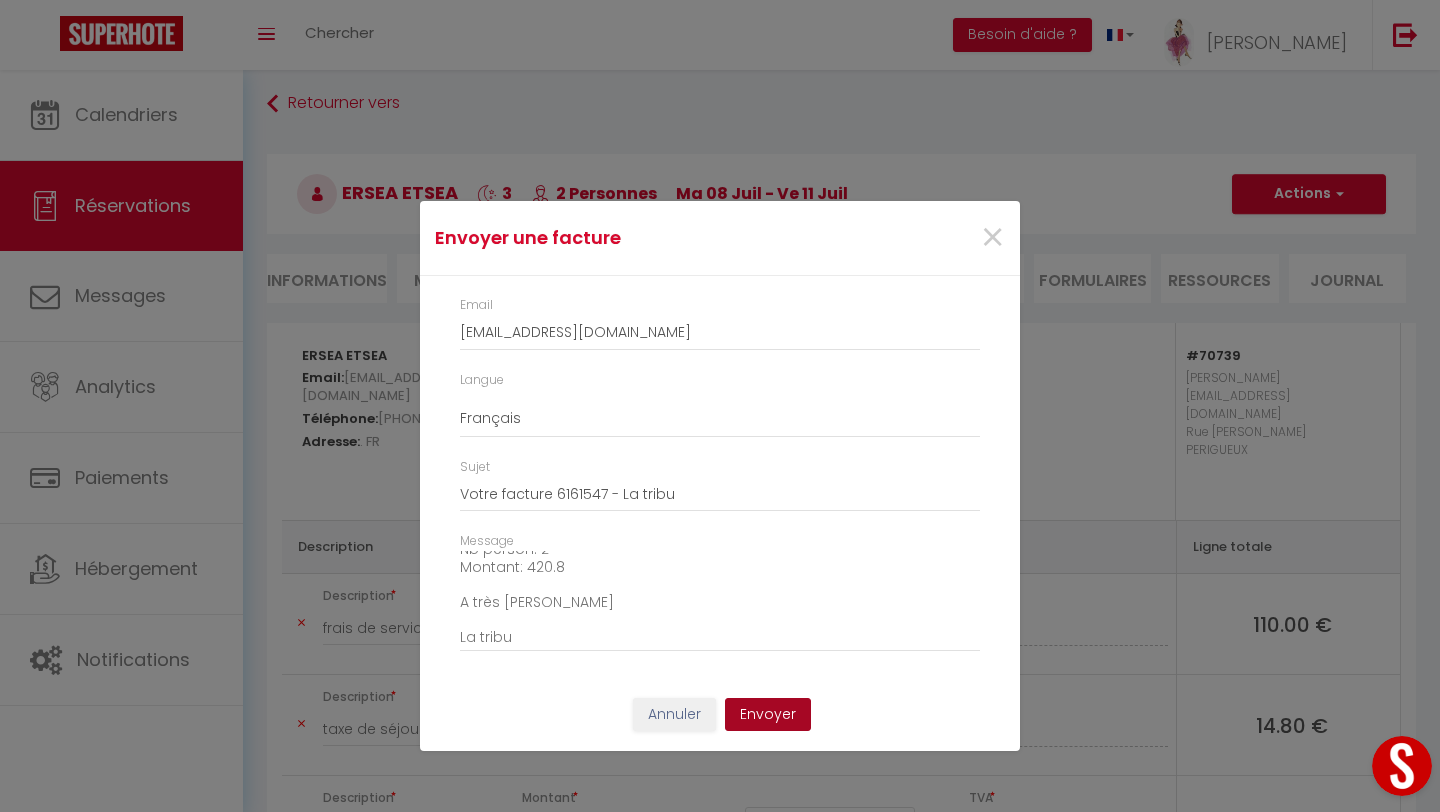 click on "Envoyer" at bounding box center [768, 715] 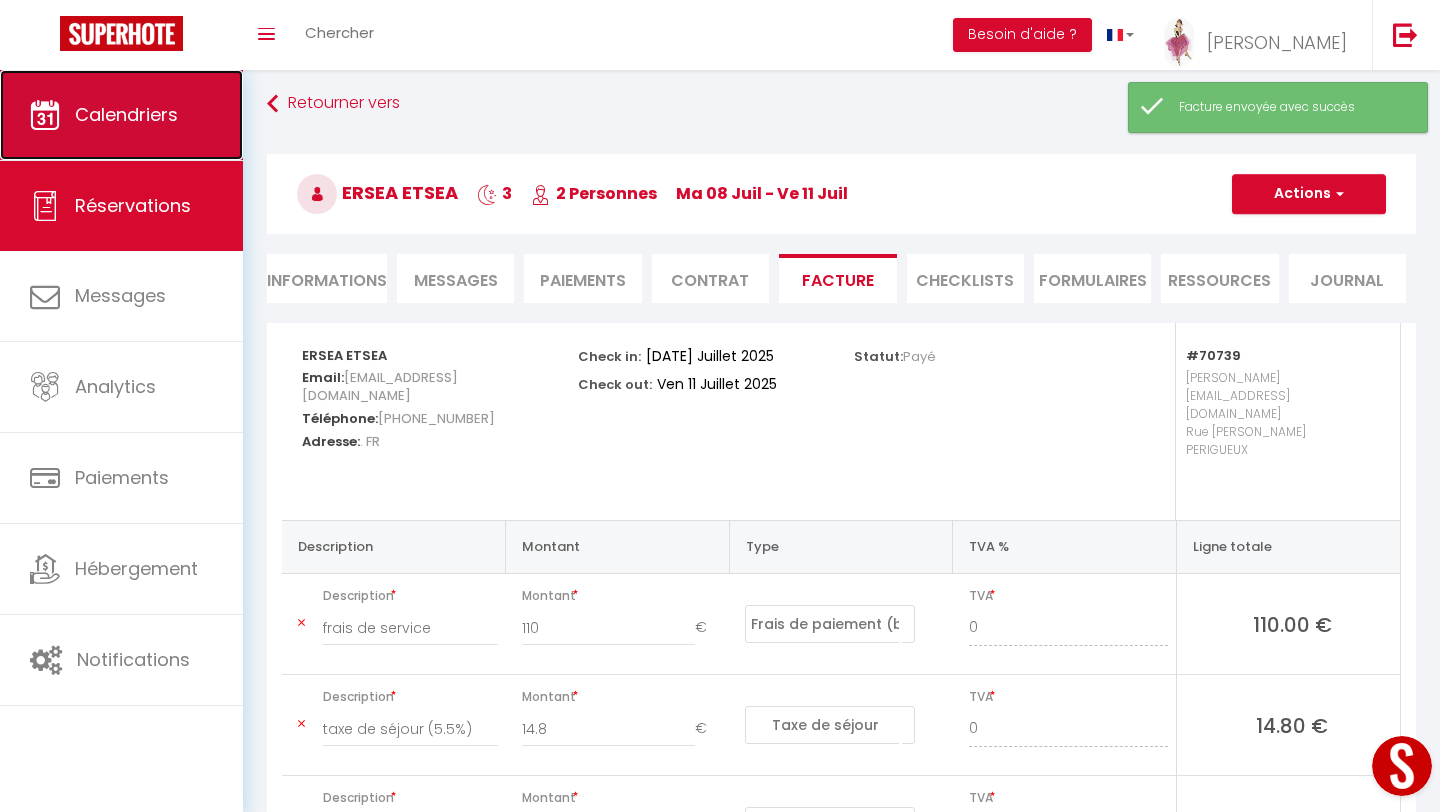 click on "Calendriers" at bounding box center [126, 114] 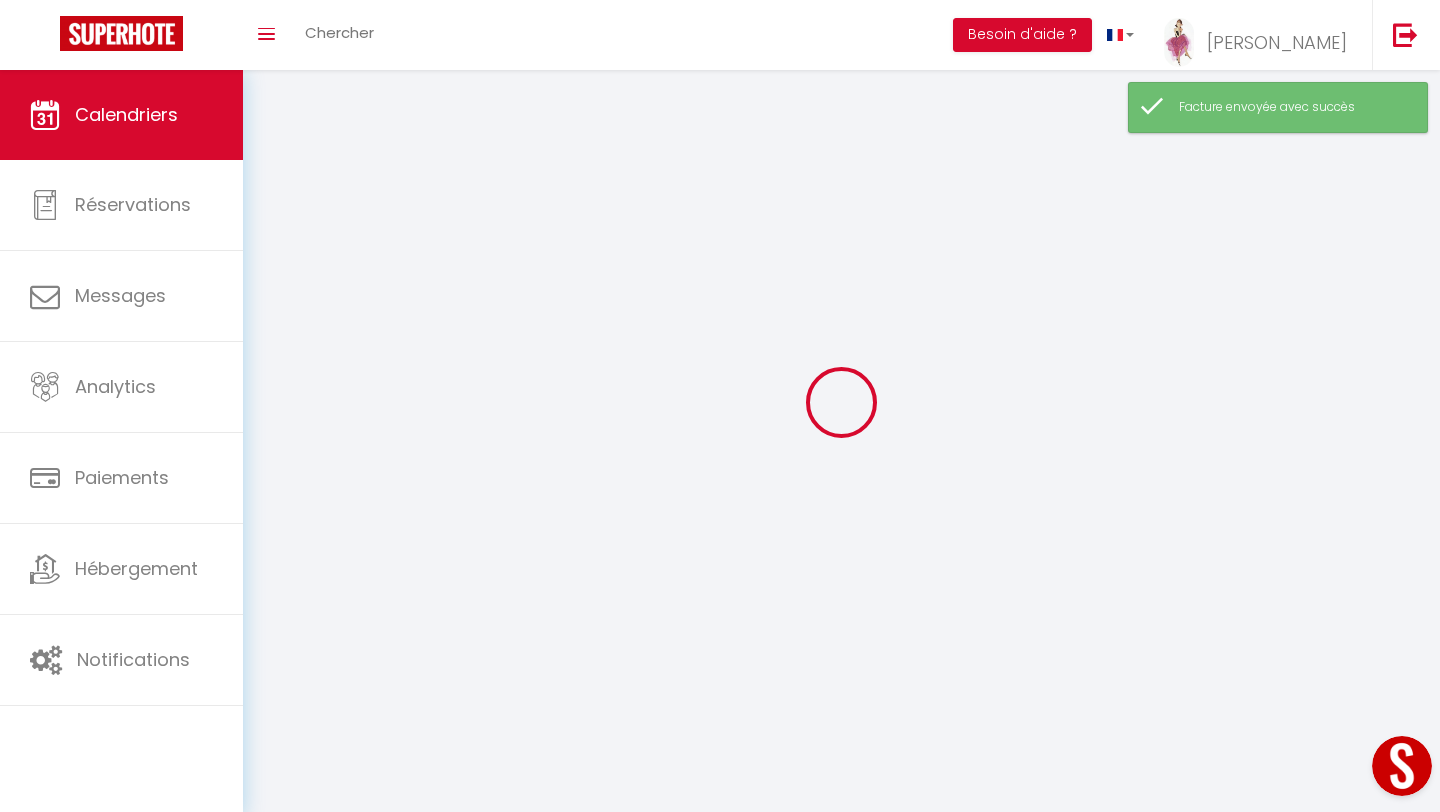 scroll, scrollTop: 0, scrollLeft: 0, axis: both 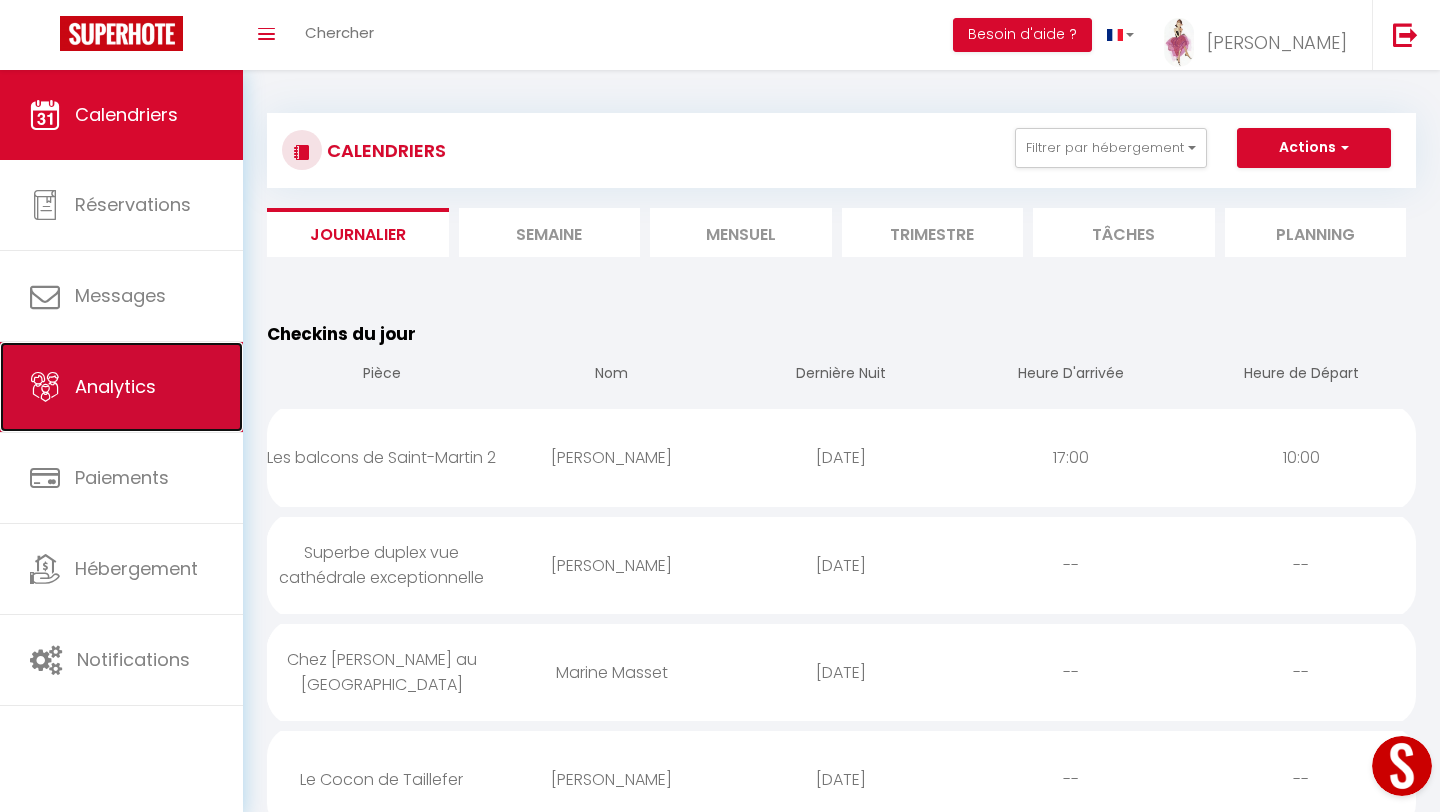 click on "Analytics" at bounding box center [115, 386] 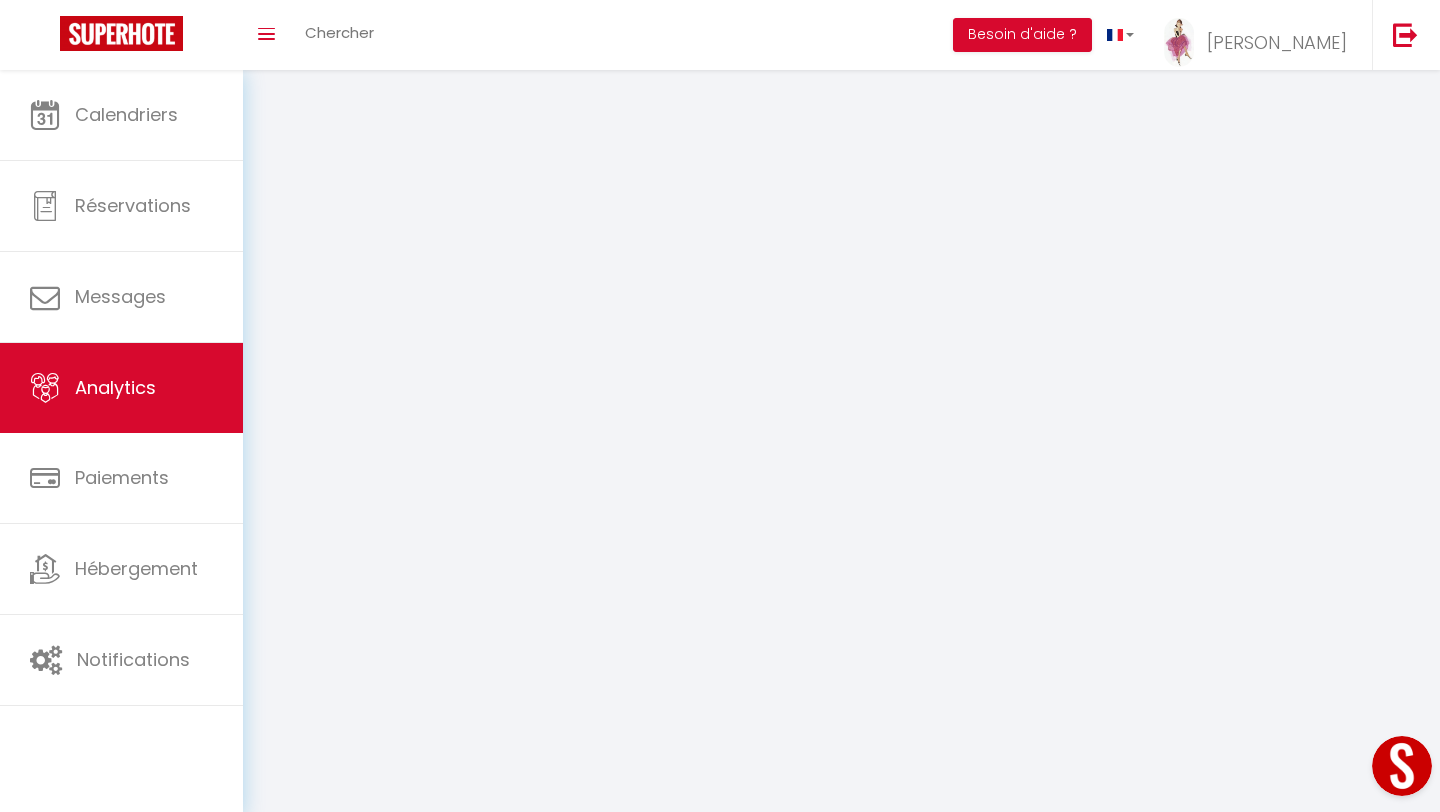select on "2025" 